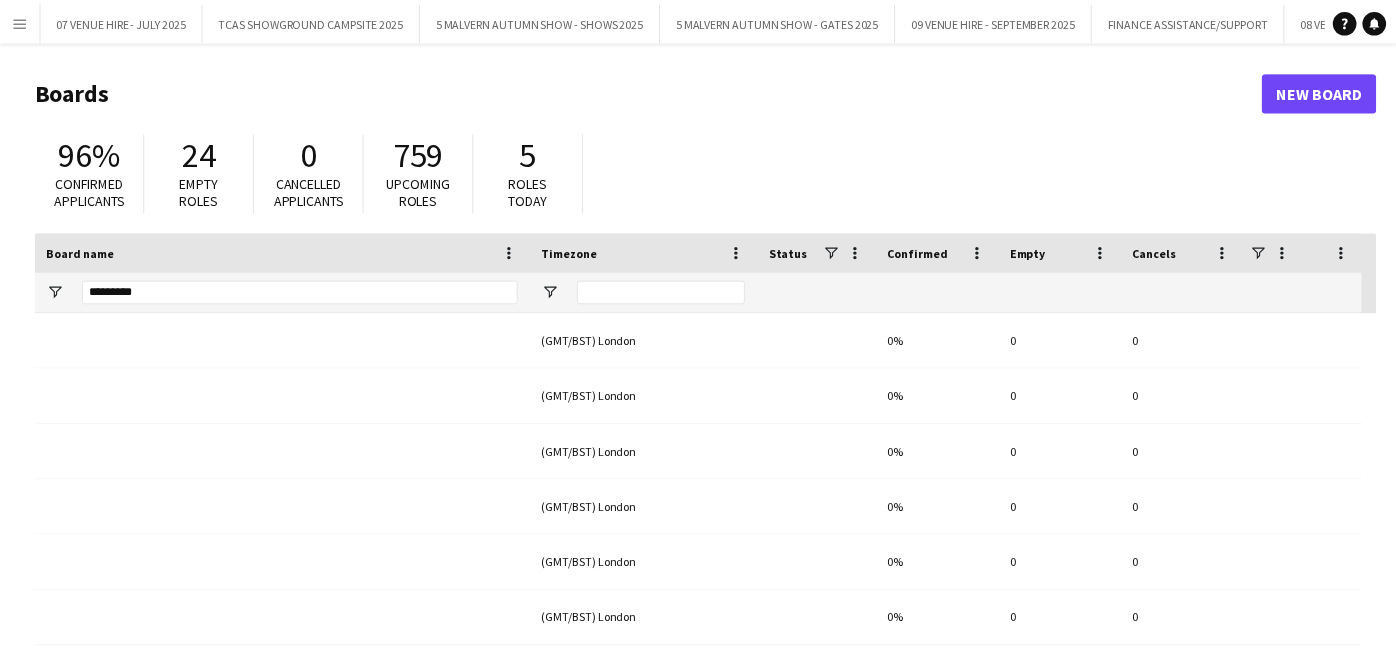 scroll, scrollTop: 0, scrollLeft: 0, axis: both 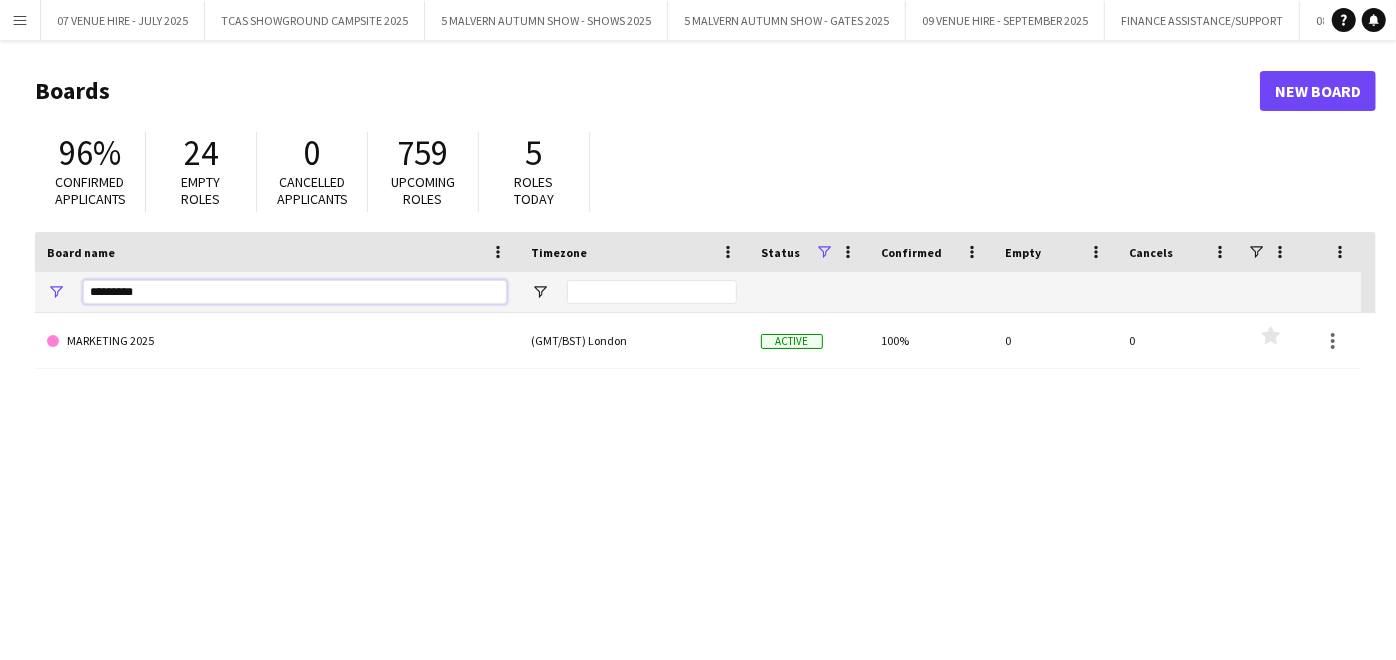 drag, startPoint x: 201, startPoint y: 288, endPoint x: 0, endPoint y: 284, distance: 201.0398 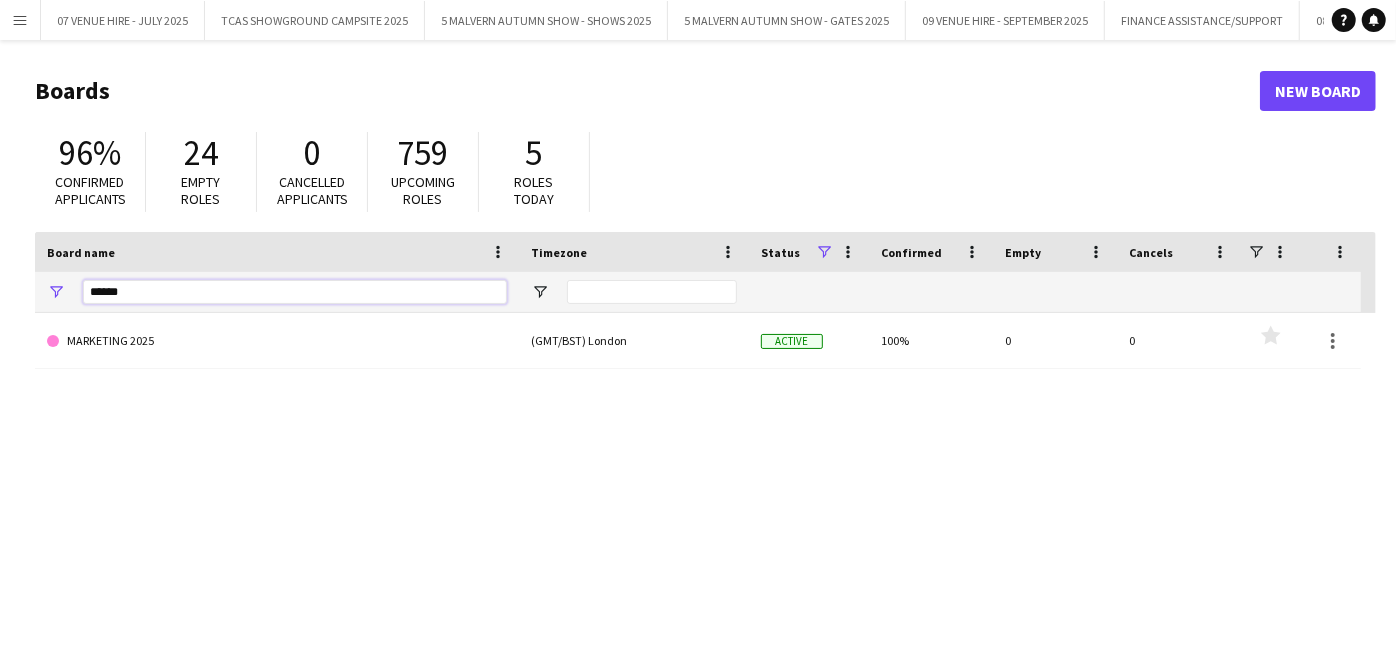 type on "******" 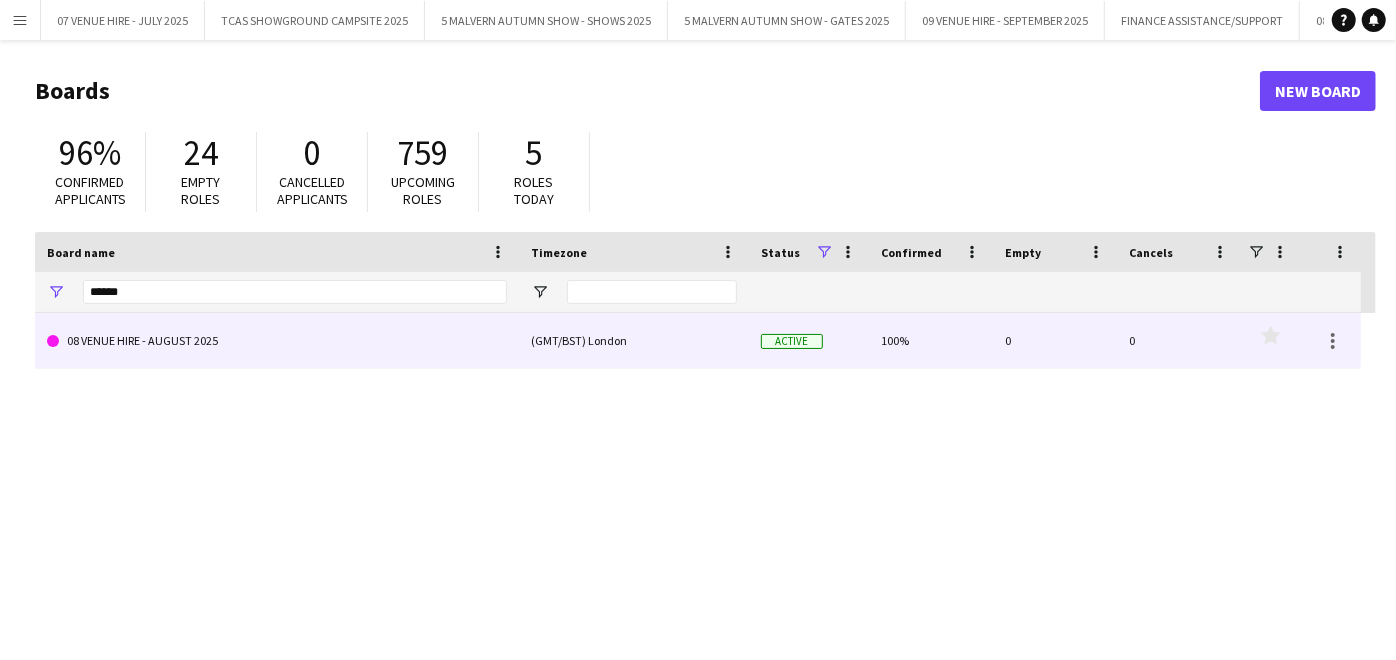 click on "08 VENUE HIRE - AUGUST 2025" 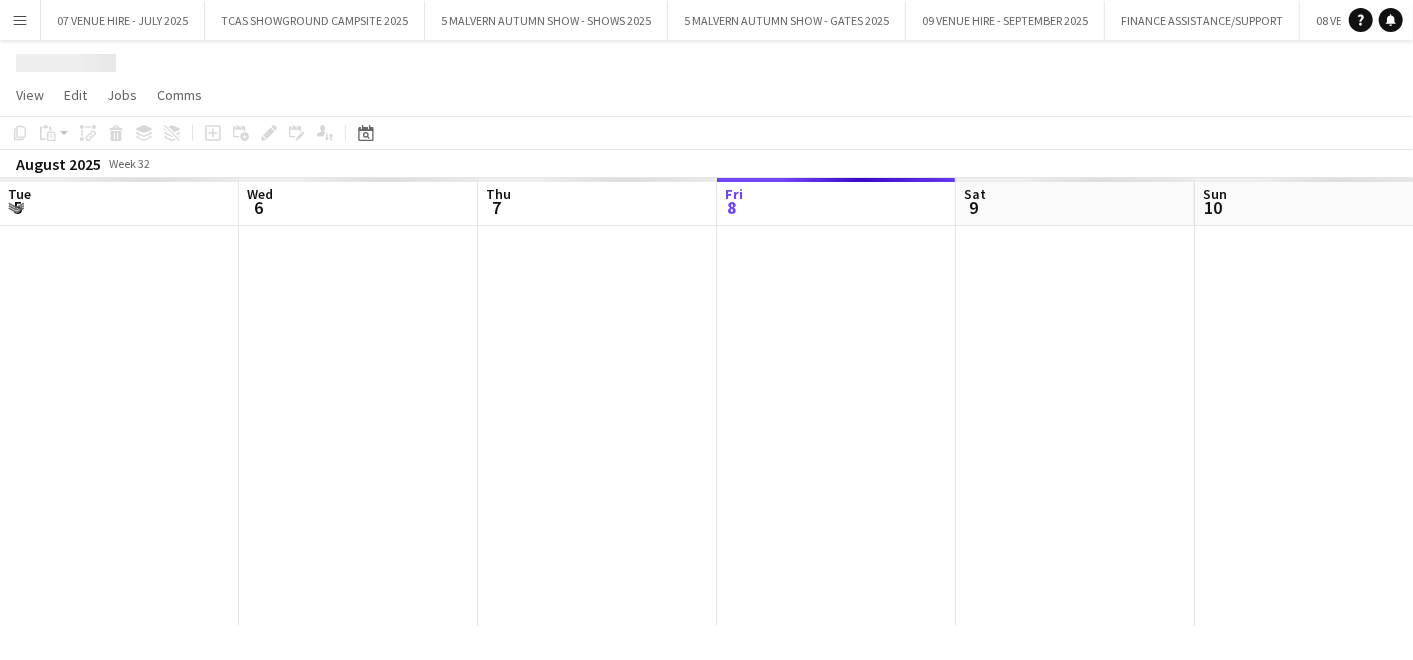 scroll, scrollTop: 0, scrollLeft: 477, axis: horizontal 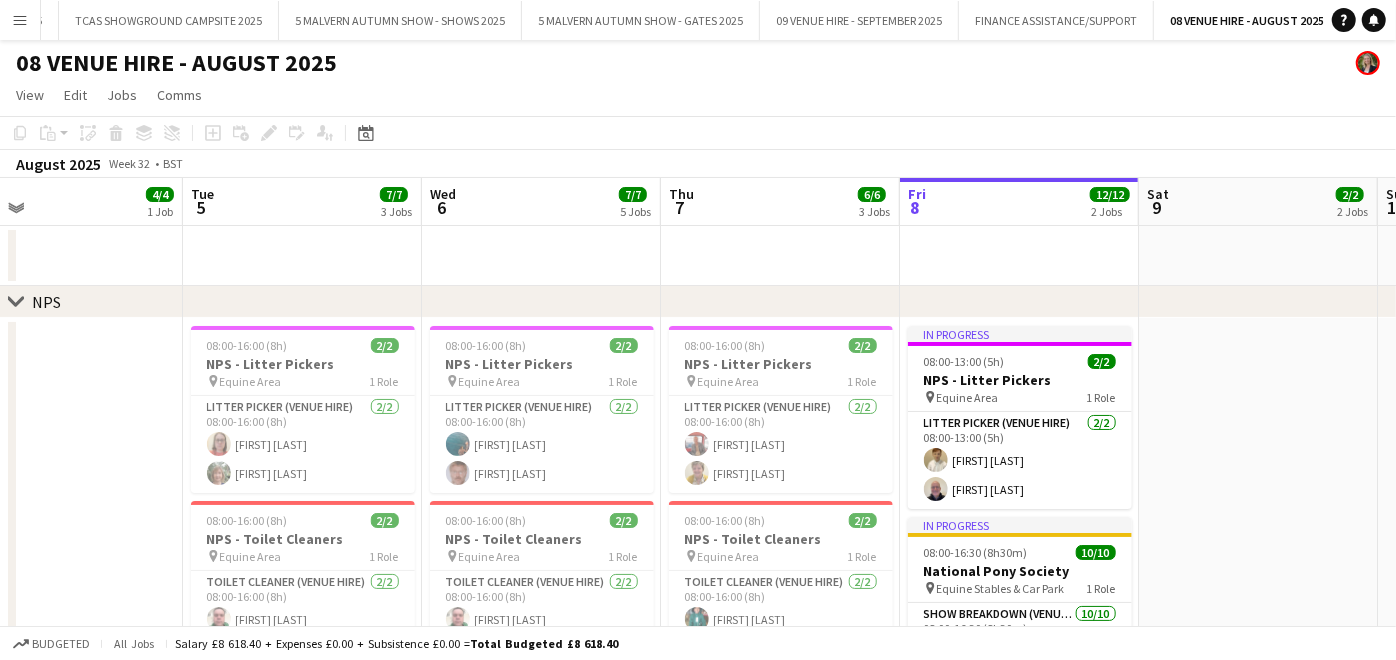 drag, startPoint x: 356, startPoint y: 368, endPoint x: 1017, endPoint y: 388, distance: 661.3025 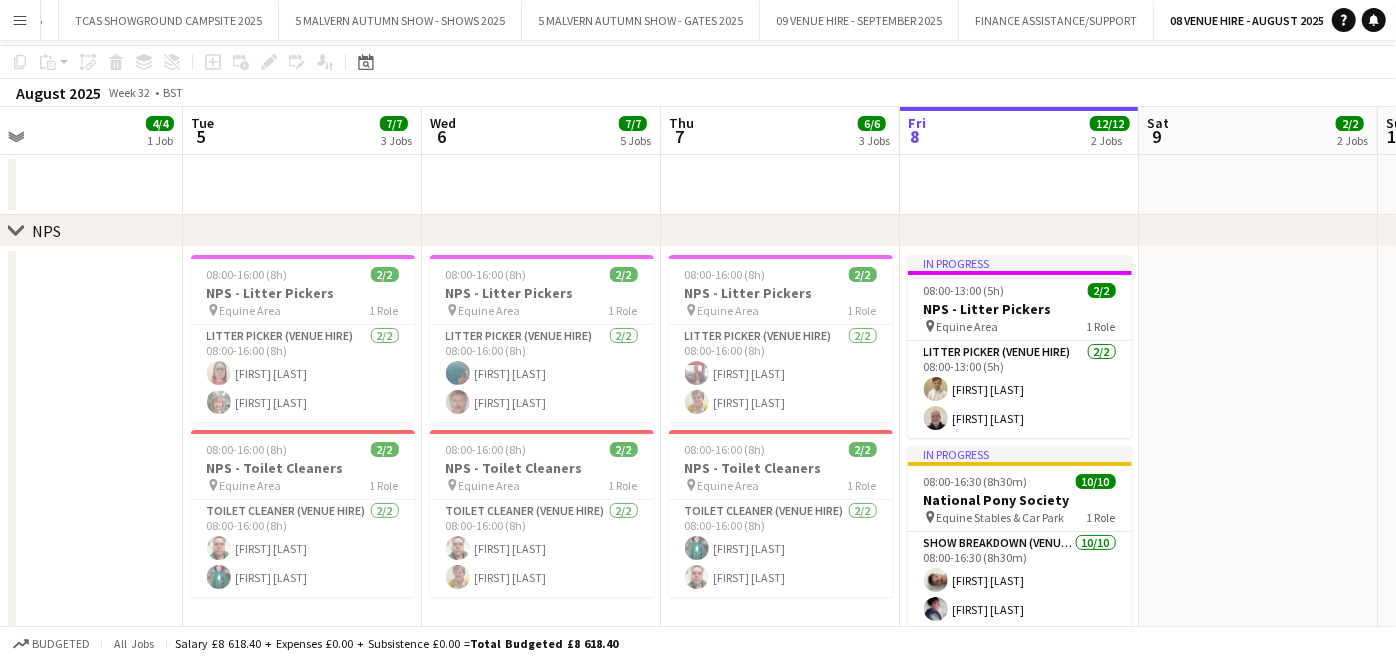 scroll, scrollTop: 0, scrollLeft: 0, axis: both 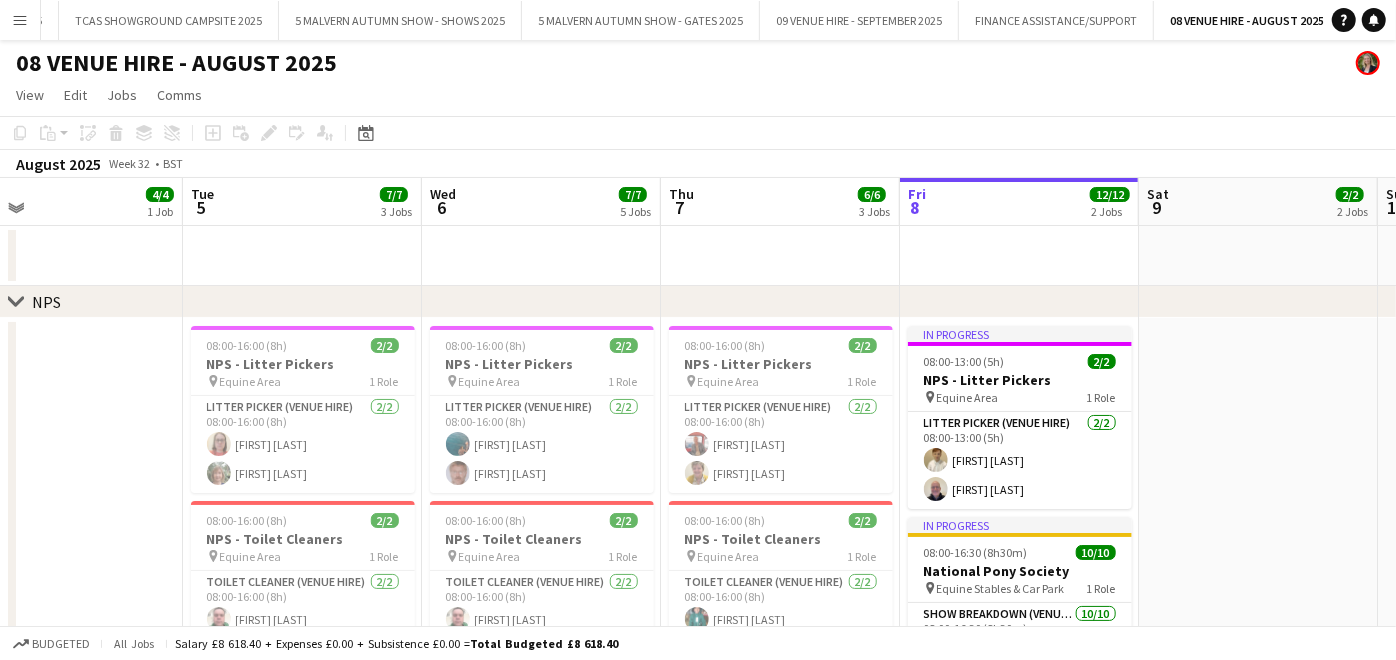 click on "Menu" at bounding box center [20, 20] 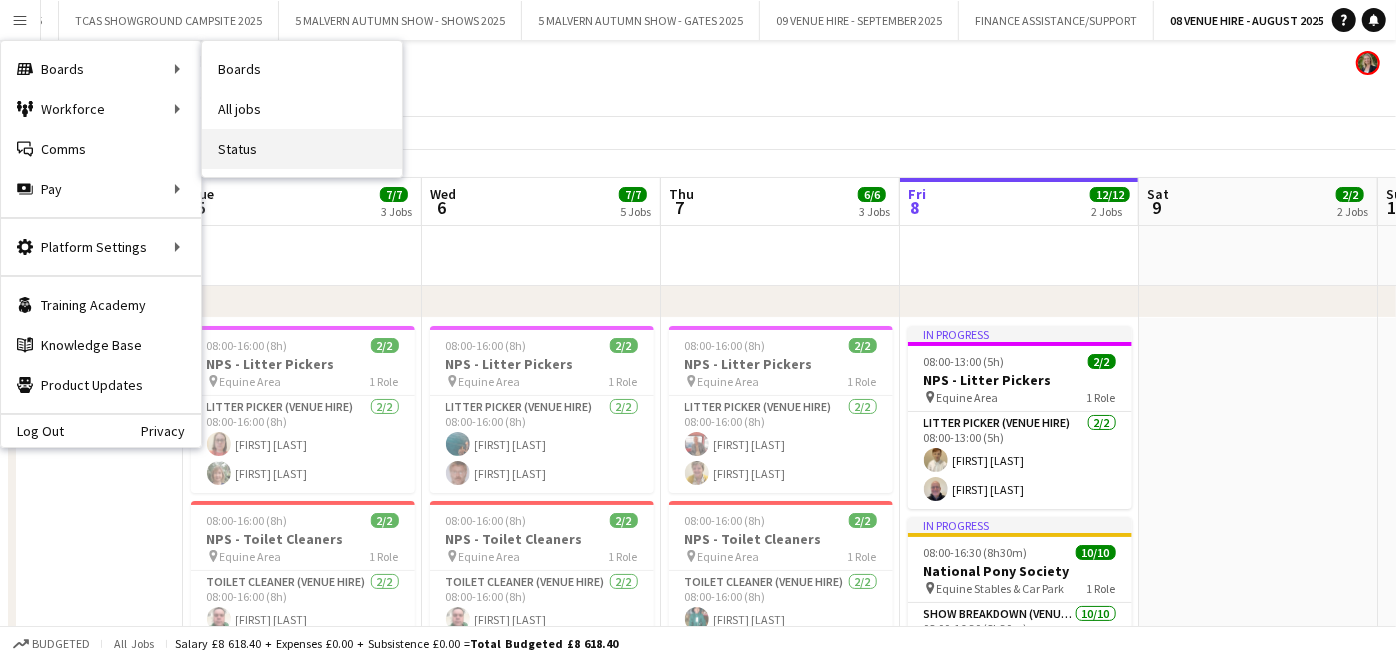 click on "Status" at bounding box center [302, 149] 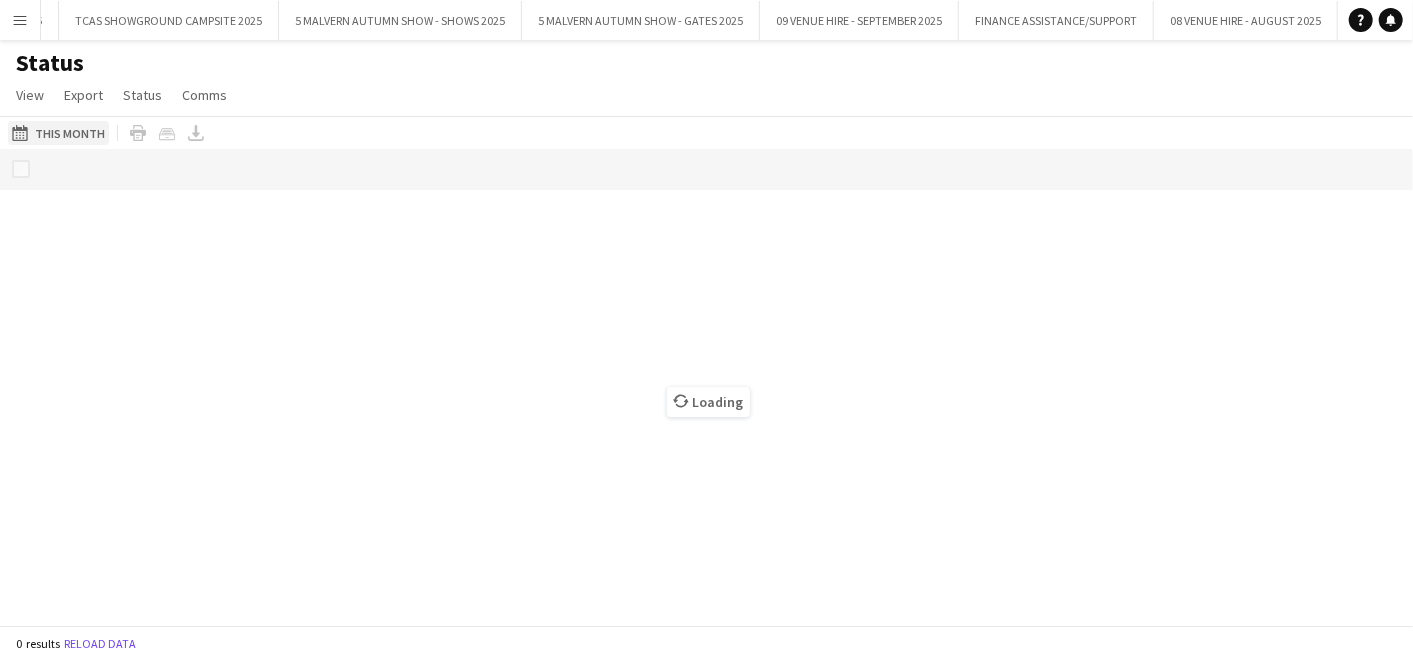 click on "08-08-2025 to 14-08-2025
This Month" 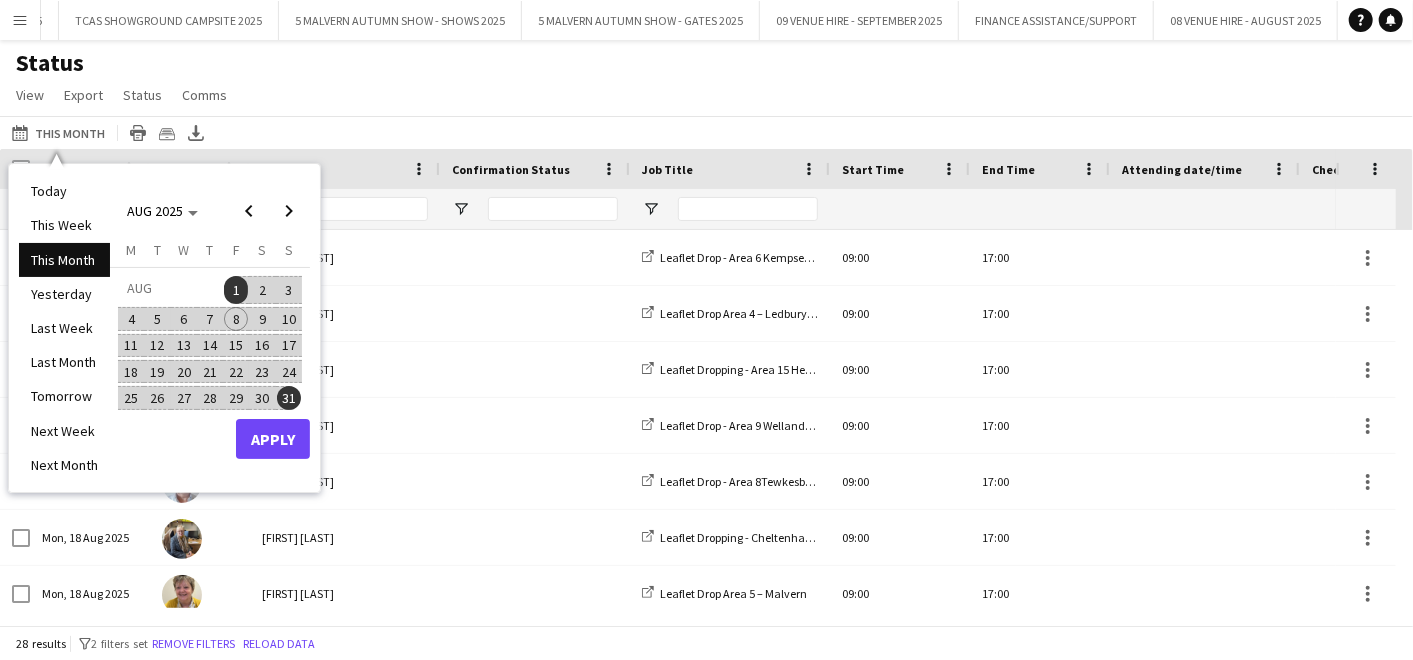 click on "8" at bounding box center (236, 319) 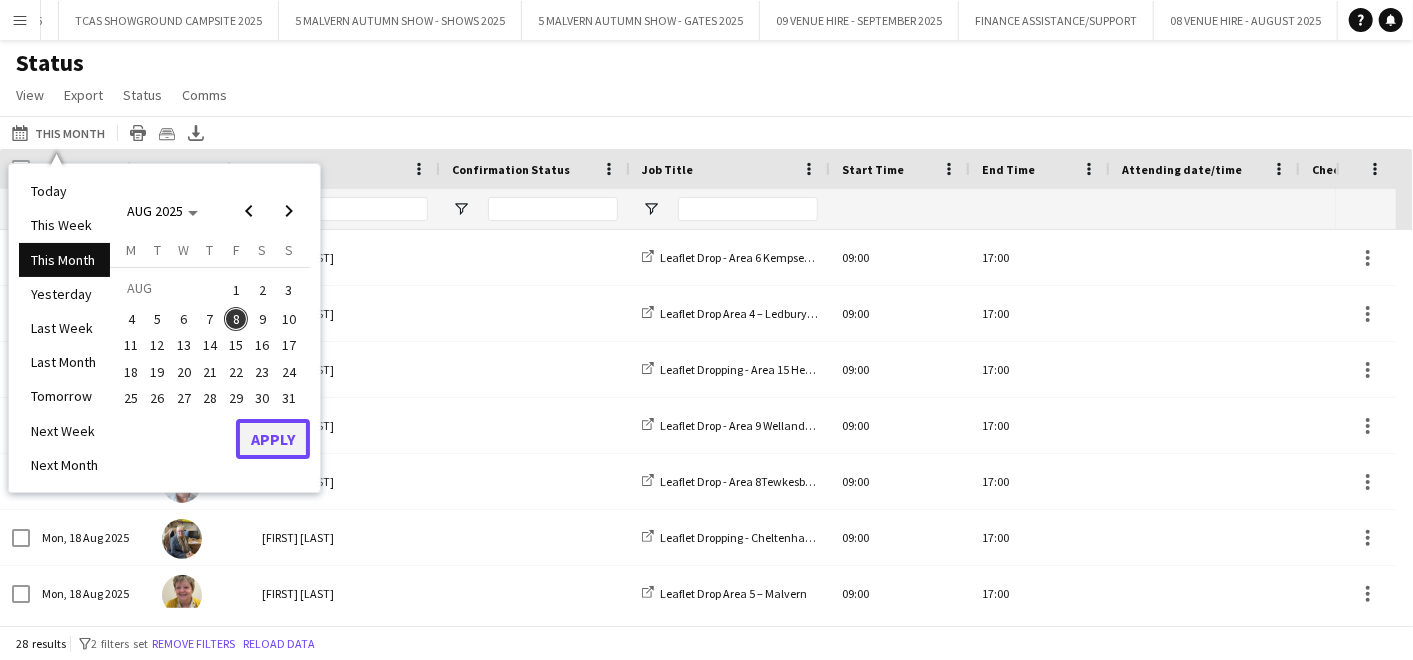 click on "Apply" at bounding box center (273, 439) 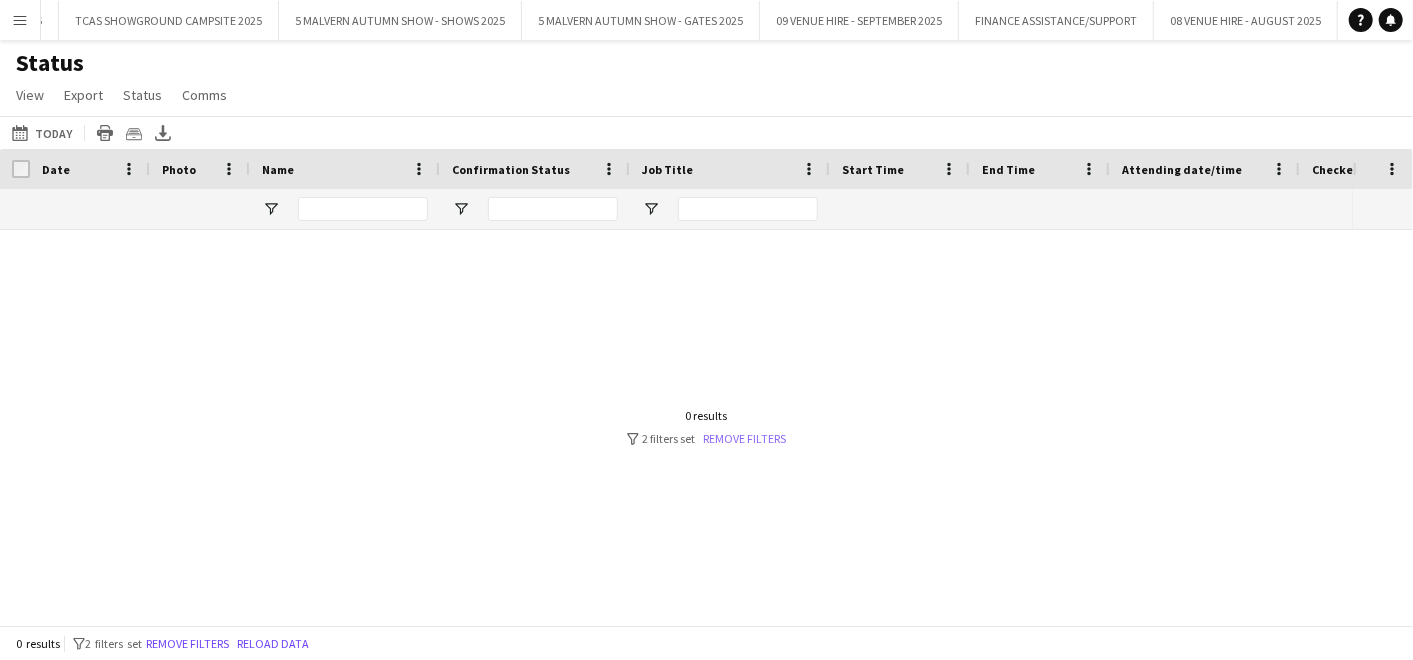 click on "Remove filters" at bounding box center [745, 438] 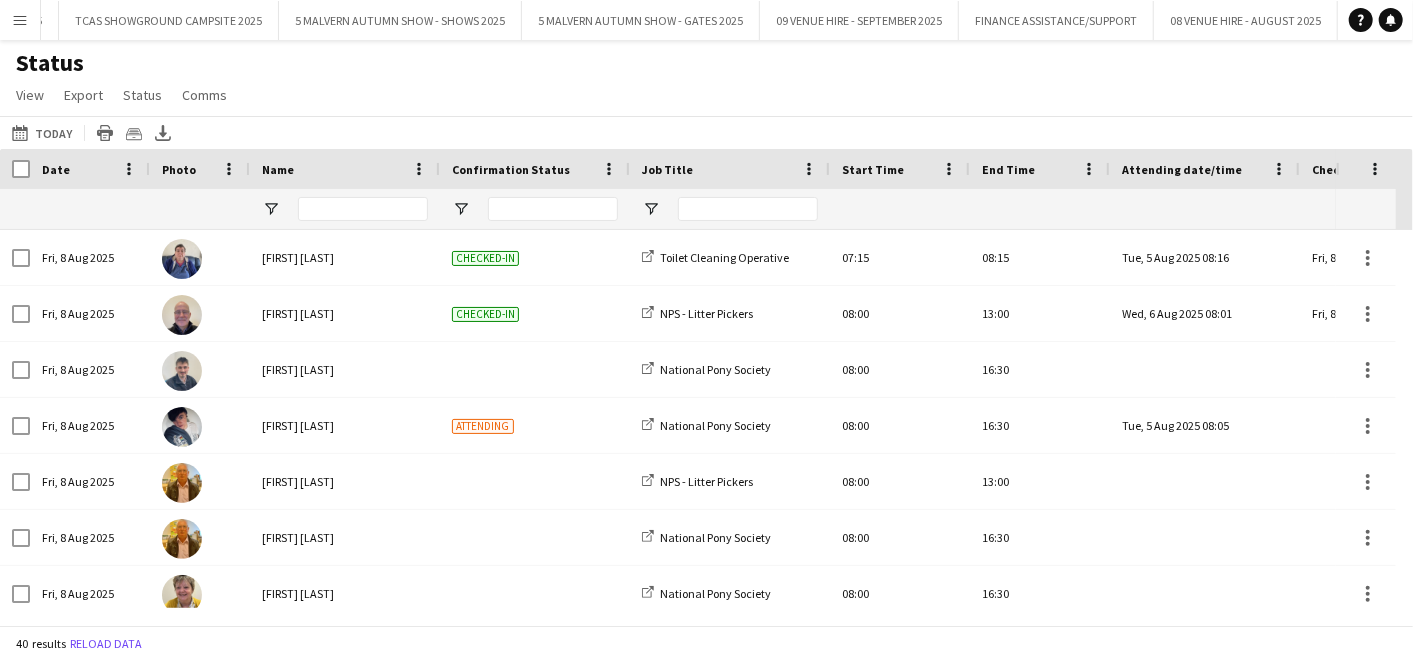 scroll, scrollTop: 28, scrollLeft: 0, axis: vertical 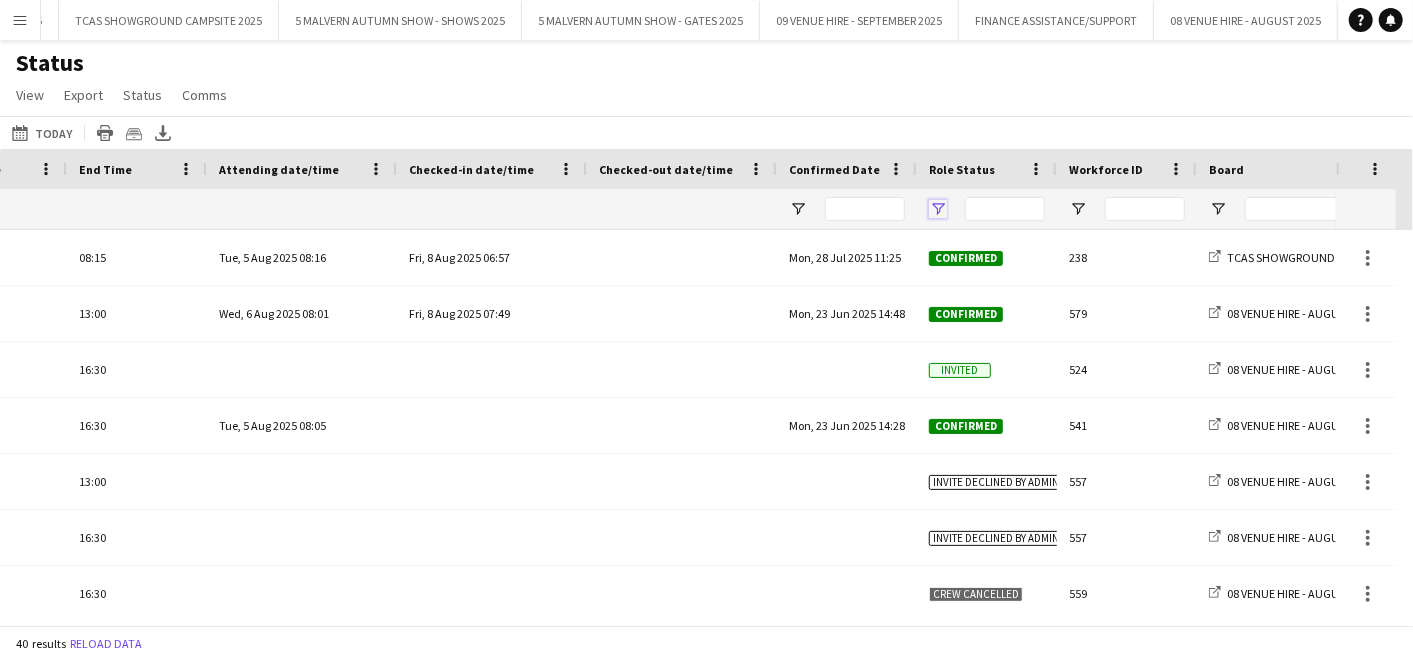 click at bounding box center (938, 209) 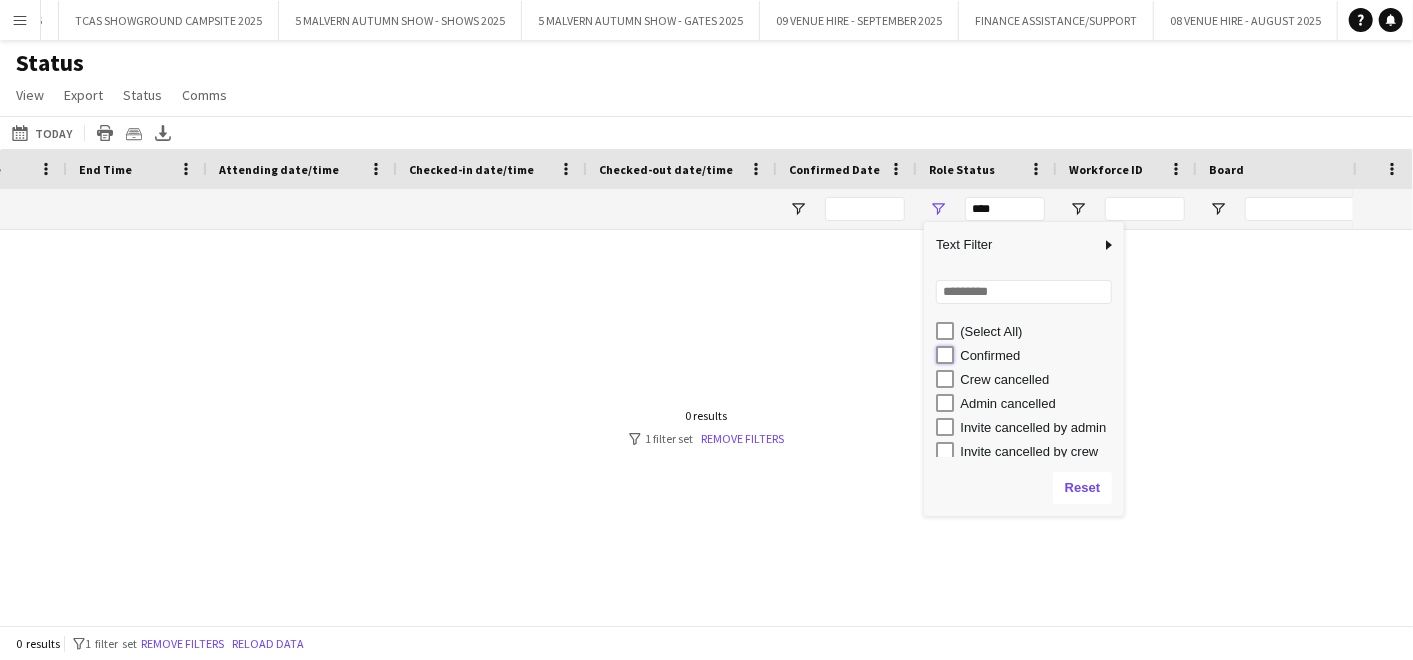 type on "**********" 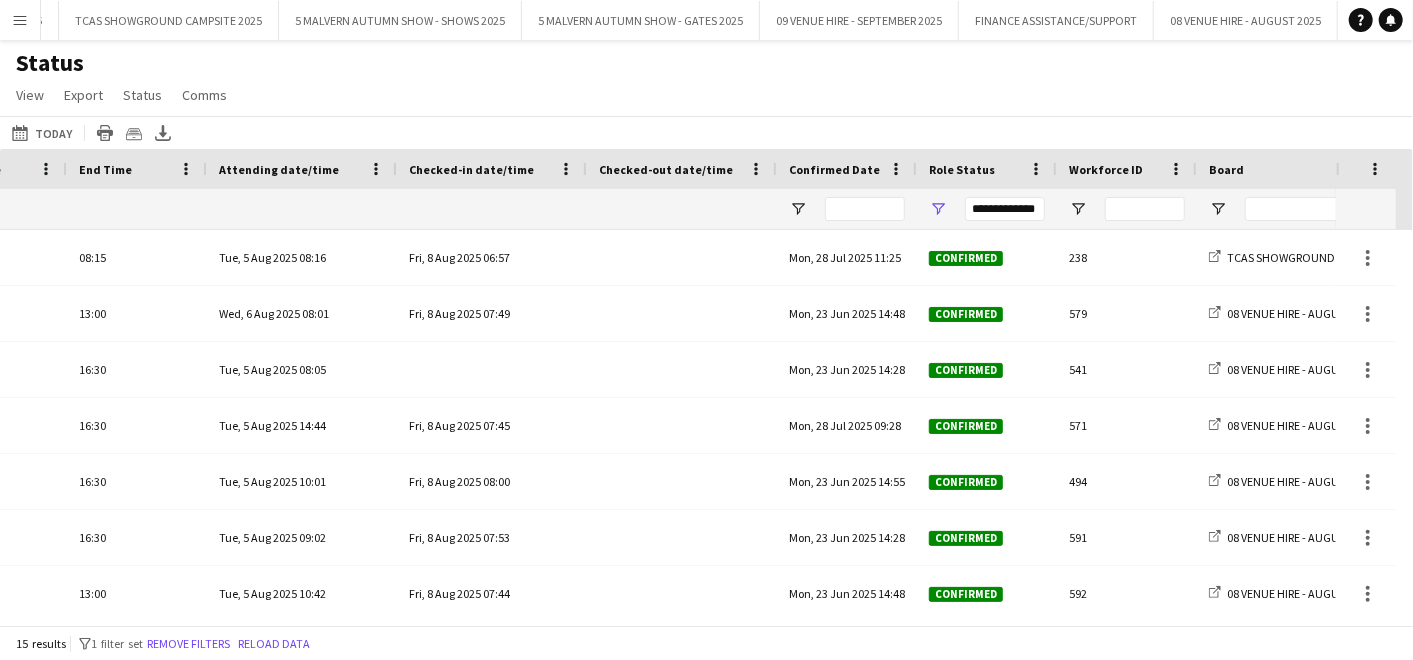 click on "Status   View   Views  Default view MAS name tags New view Update view Delete view Edit name Customise view Customise filters Reset Filters Reset View Reset All  Export  Export as XLSX Export as CSV Export as PDF Crew files as ZIP  Status  Confirm attendance Check-in Check-out Clear confirm attendance Clear check-in Clear check-out  Comms  Send notification Chat" 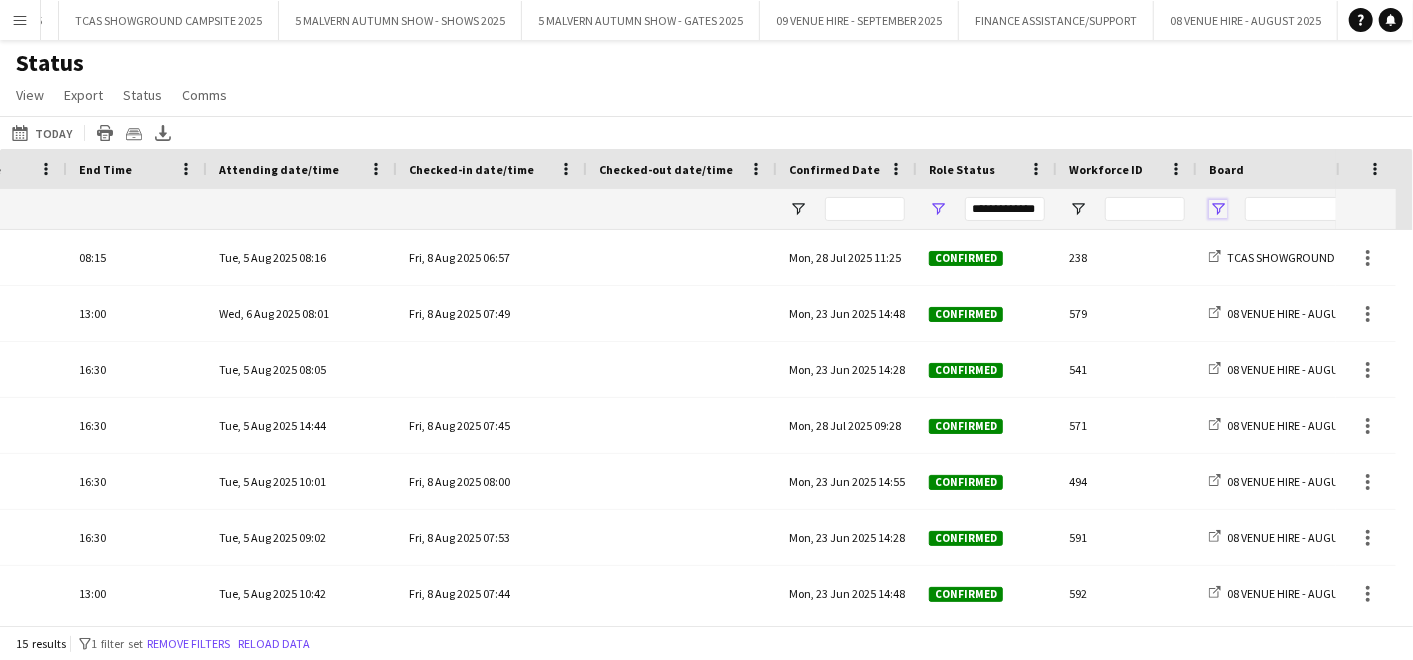 click at bounding box center (1218, 209) 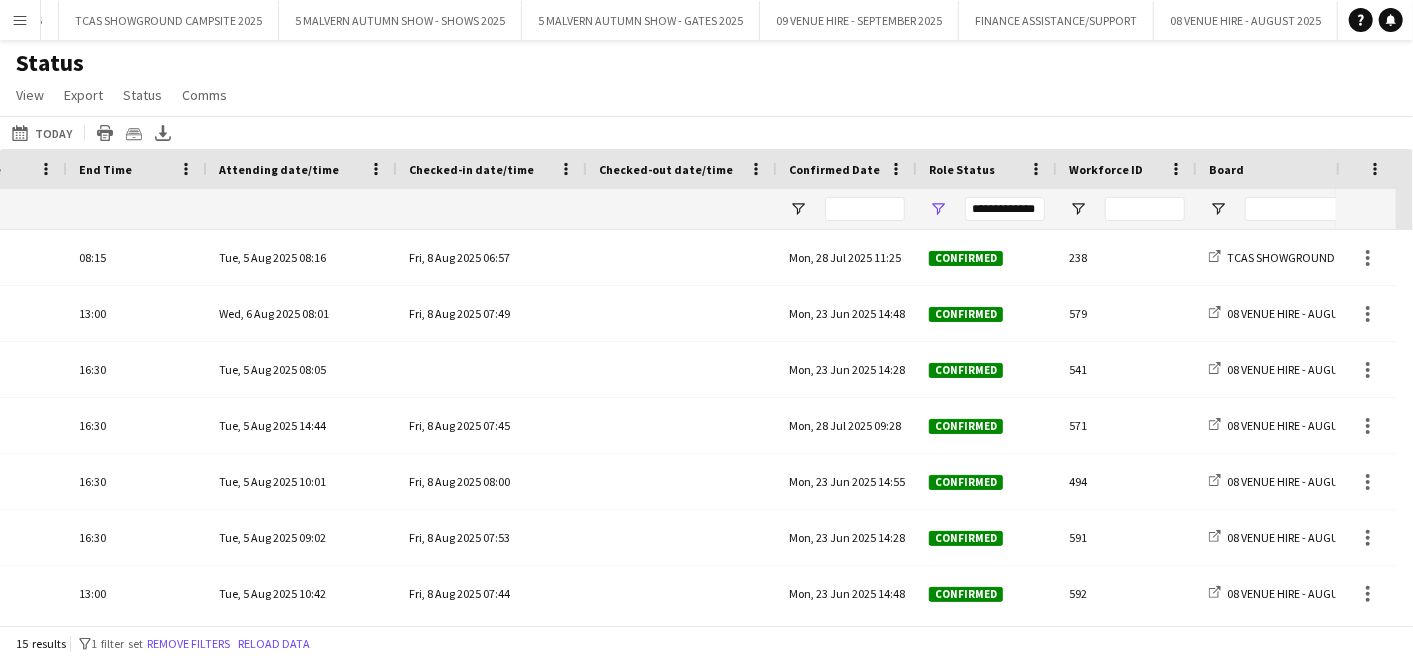 click on "08-08-2025 to 14-08-2025
Today
Today   This Week   This Month   Yesterday   Last Week   Last Month   Tomorrow   Next Week   Next Month  AUG 2025 AUG 2025 Monday M Tuesday T Wednesday W Thursday T Friday F Saturday S Sunday S  AUG   1   2   3   4   5   6   7   8   9   10   11   12   13   14   15   16   17   18   19   20   21   22   23   24   25   26   27   28   29   30   31
Comparison range
Comparison range
Apply
Print table
Crew files as ZIP
Export XLSX" 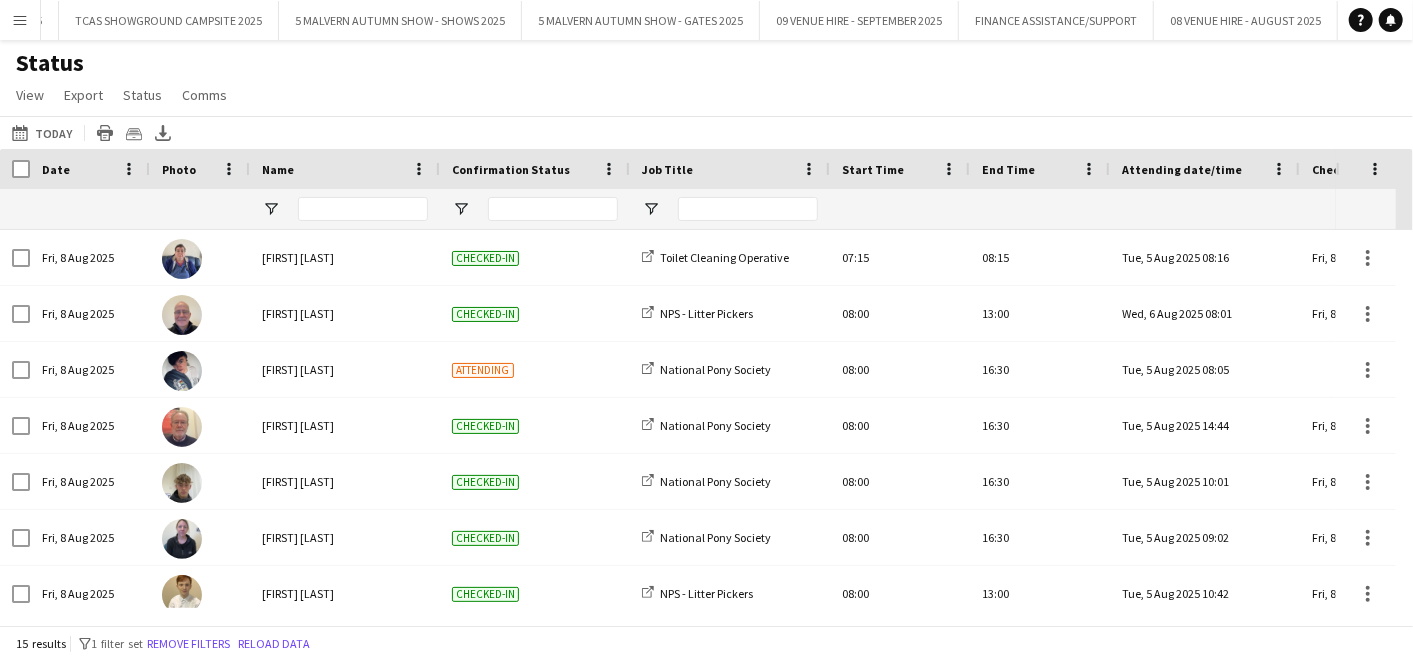 click on "Menu" at bounding box center (20, 20) 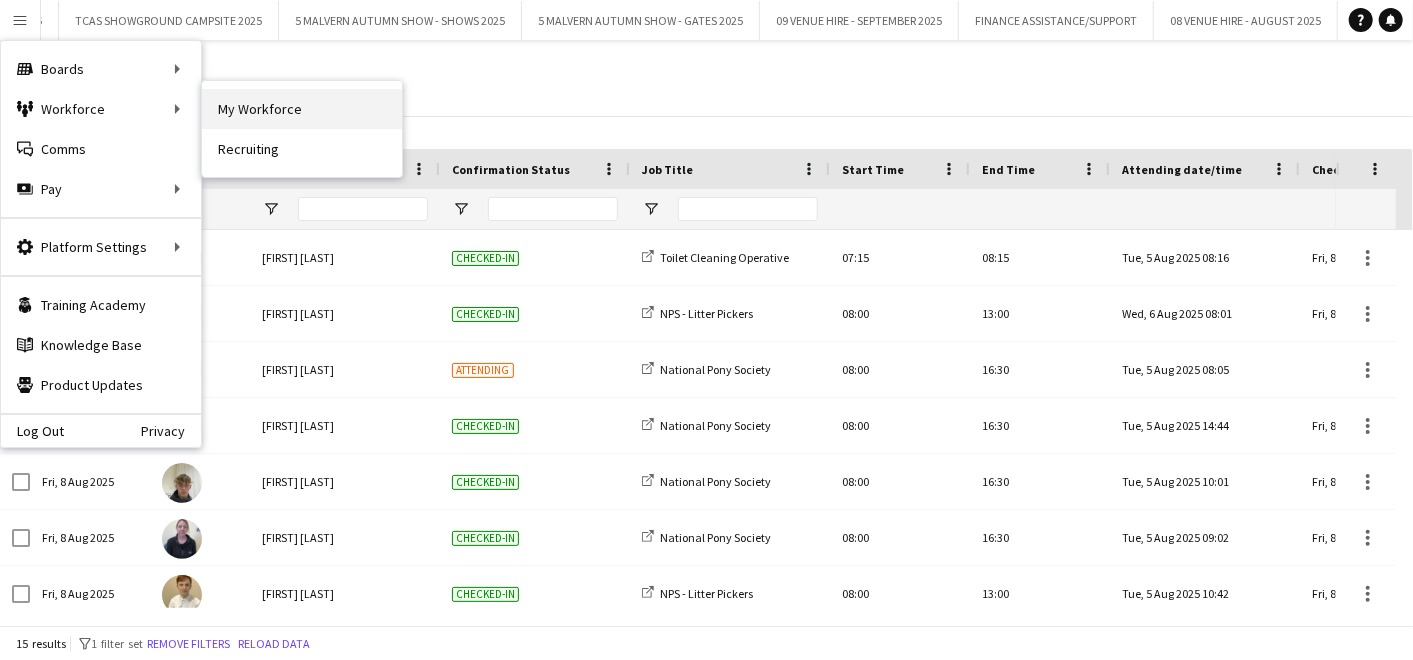 click on "My Workforce" at bounding box center [302, 109] 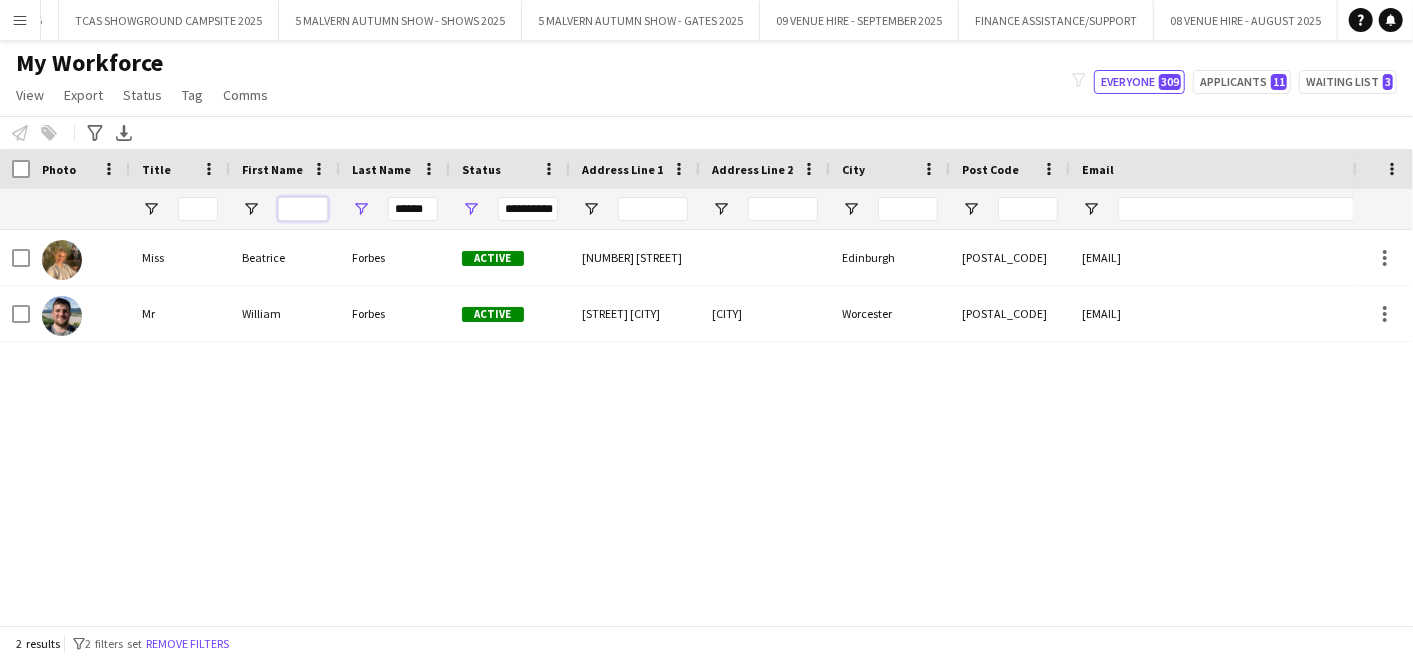 click at bounding box center (303, 209) 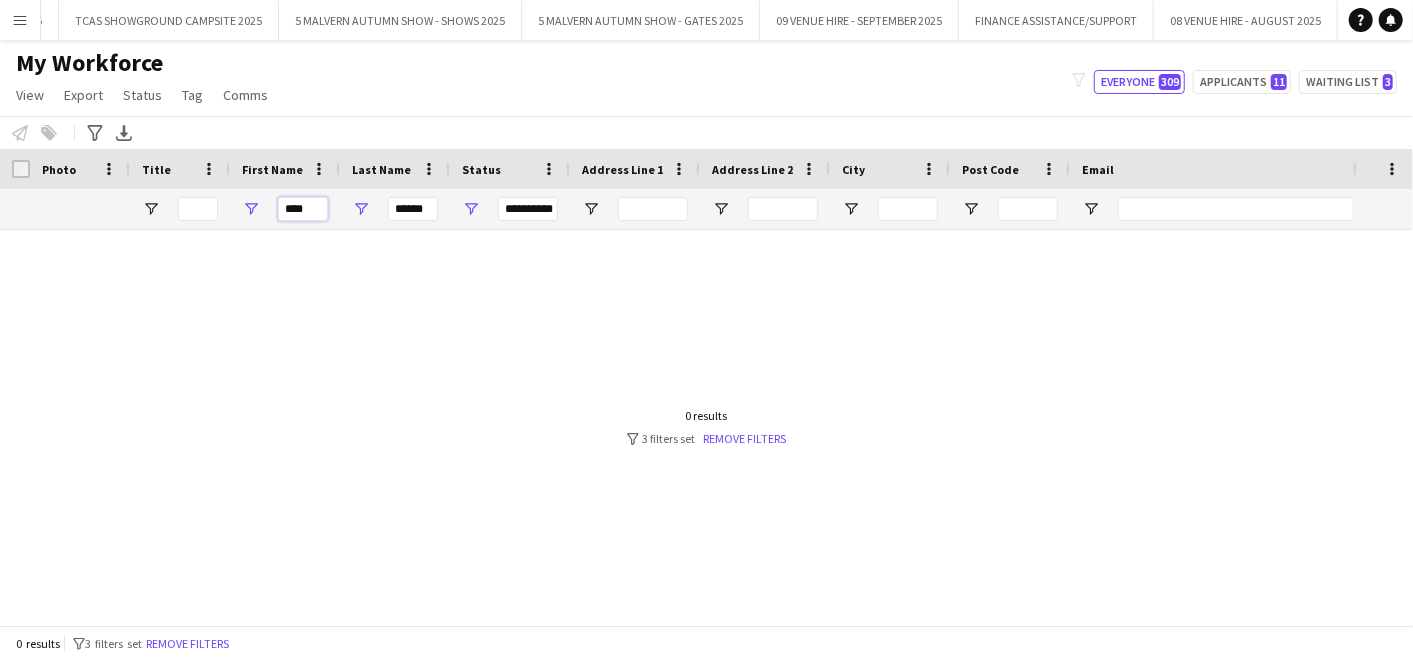 type on "****" 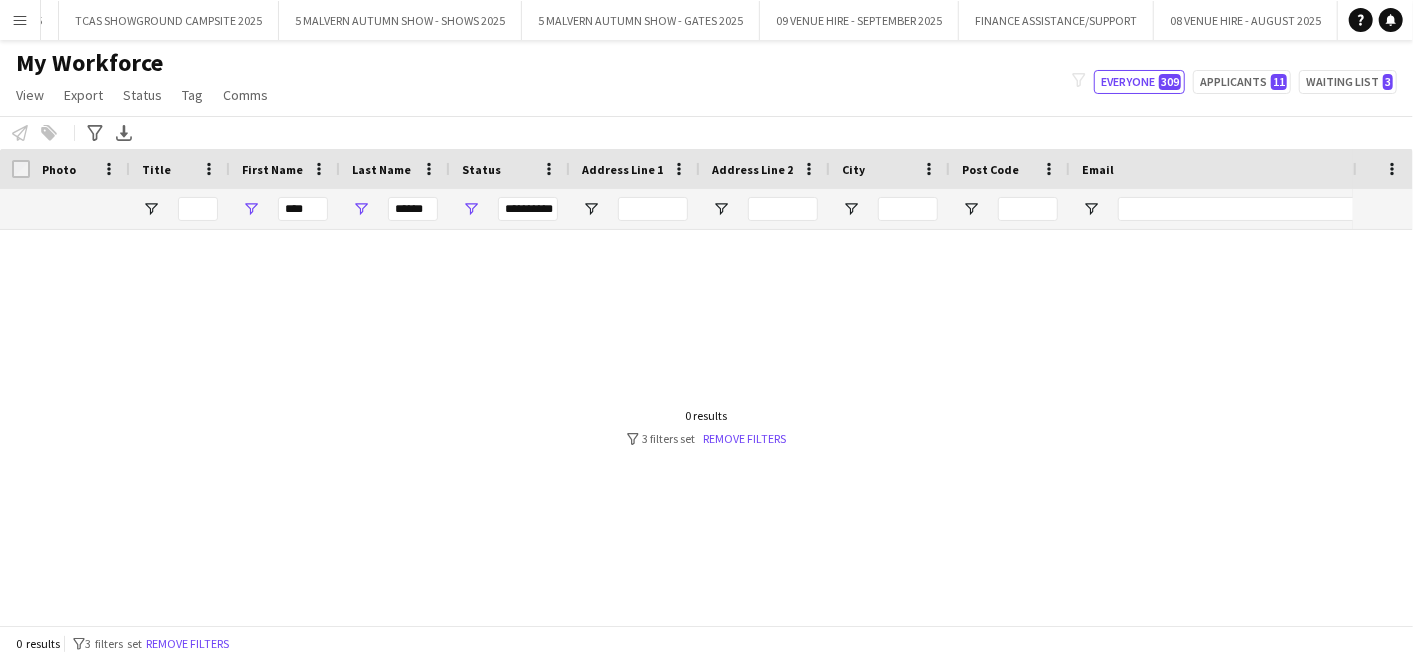 click on "My Workforce   View   Views  Default view SafeHR Employee Details New view Update view Delete view Edit name Customise view Customise filters Reset Filters Reset View Reset All  Export  New starters report Export as XLSX Export as PDF  Status  Edit  Tag  New tag  Edit tag  Winter Glow: Car Parking (0) Winter Glow: Toilet Cleaning Operative (0)  Add to tag  Winter Glow: Car Parking (0) Winter Glow: Toilet Cleaning Operative (0)  Untag  Winter Glow: Car Parking (0) Winter Glow: Toilet Cleaning Operative (0)  Tag chat  Winter Glow: Car Parking (0) Winter Glow: Toilet Cleaning Operative (0)  Tag share page  Winter Glow: Car Parking (0) Winter Glow: Toilet Cleaning Operative (0)  Comms  Send notification
filter-1
Everyone   309   Applicants   11   Waiting list   3" 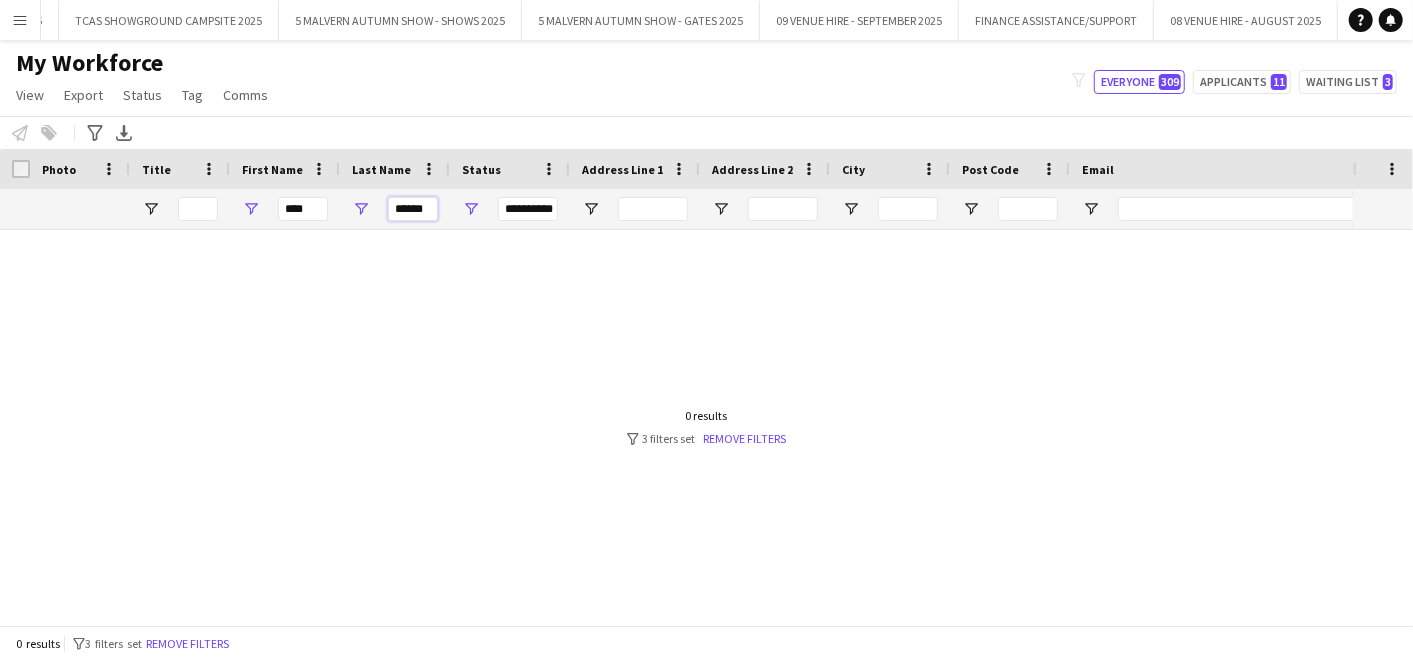 drag, startPoint x: 437, startPoint y: 208, endPoint x: 374, endPoint y: 200, distance: 63.505905 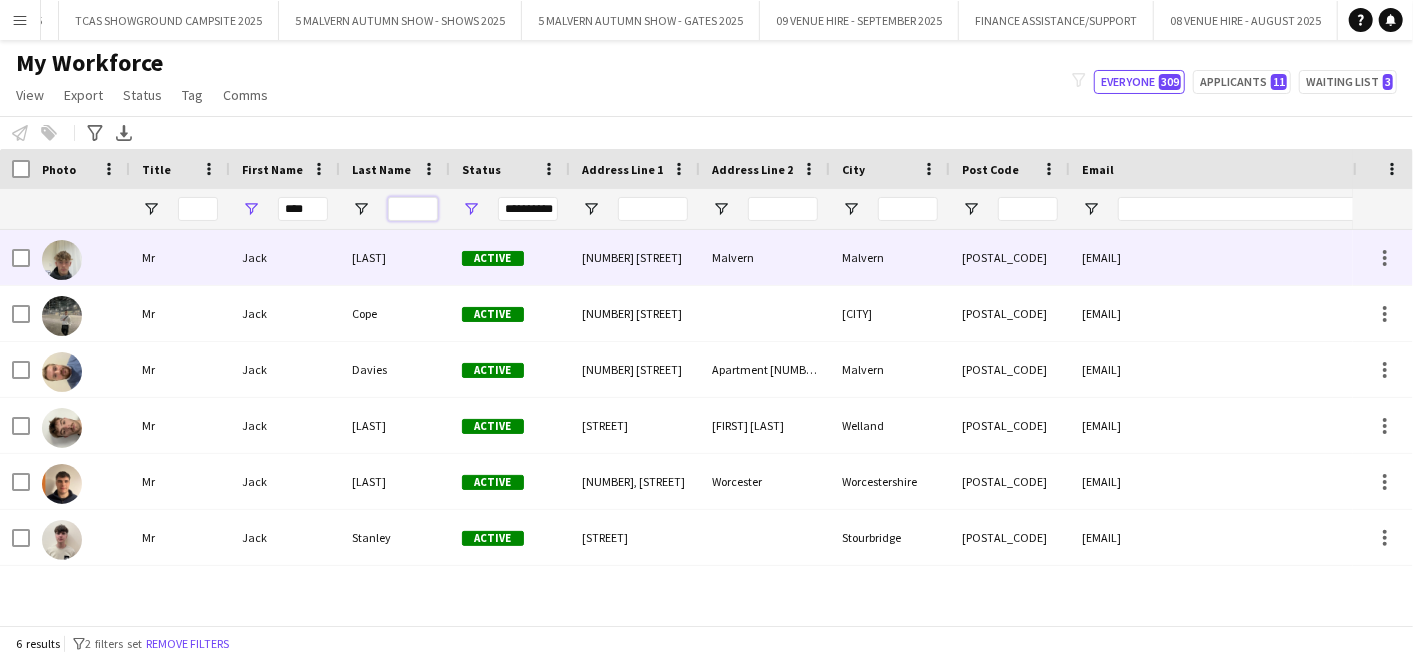 type 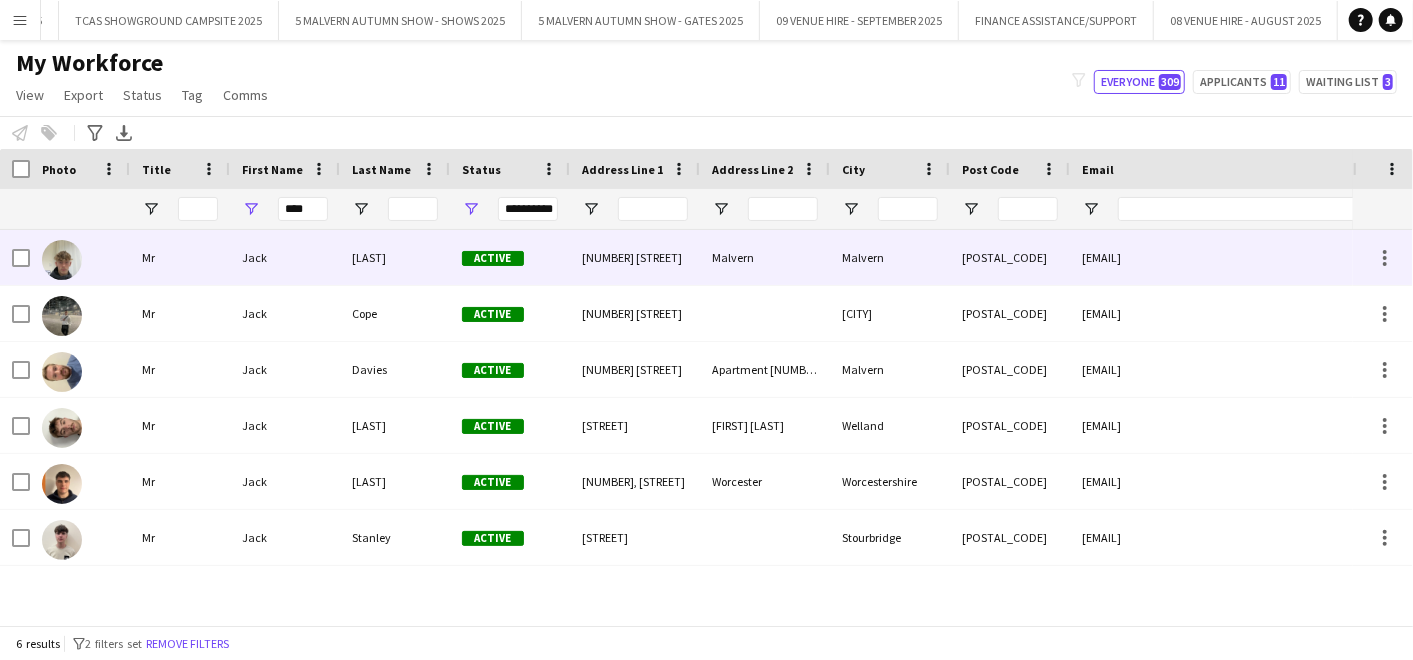 click at bounding box center (62, 260) 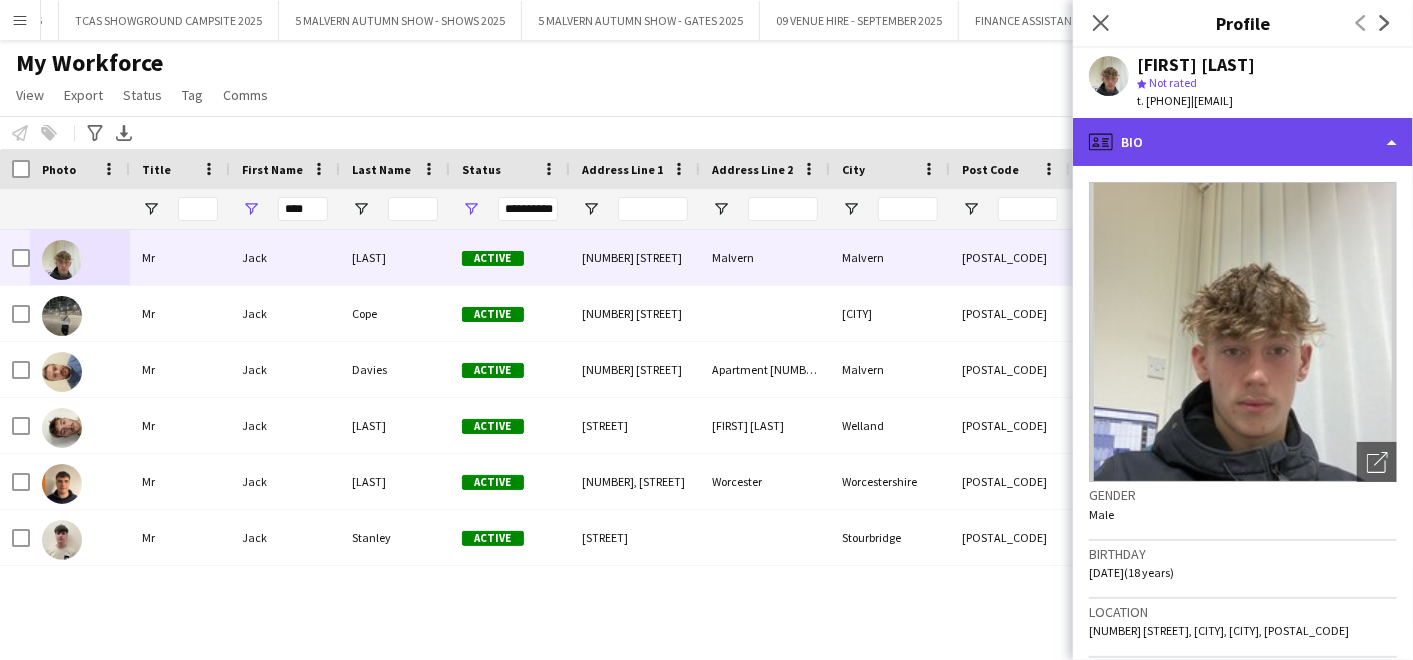 click on "profile
Bio" 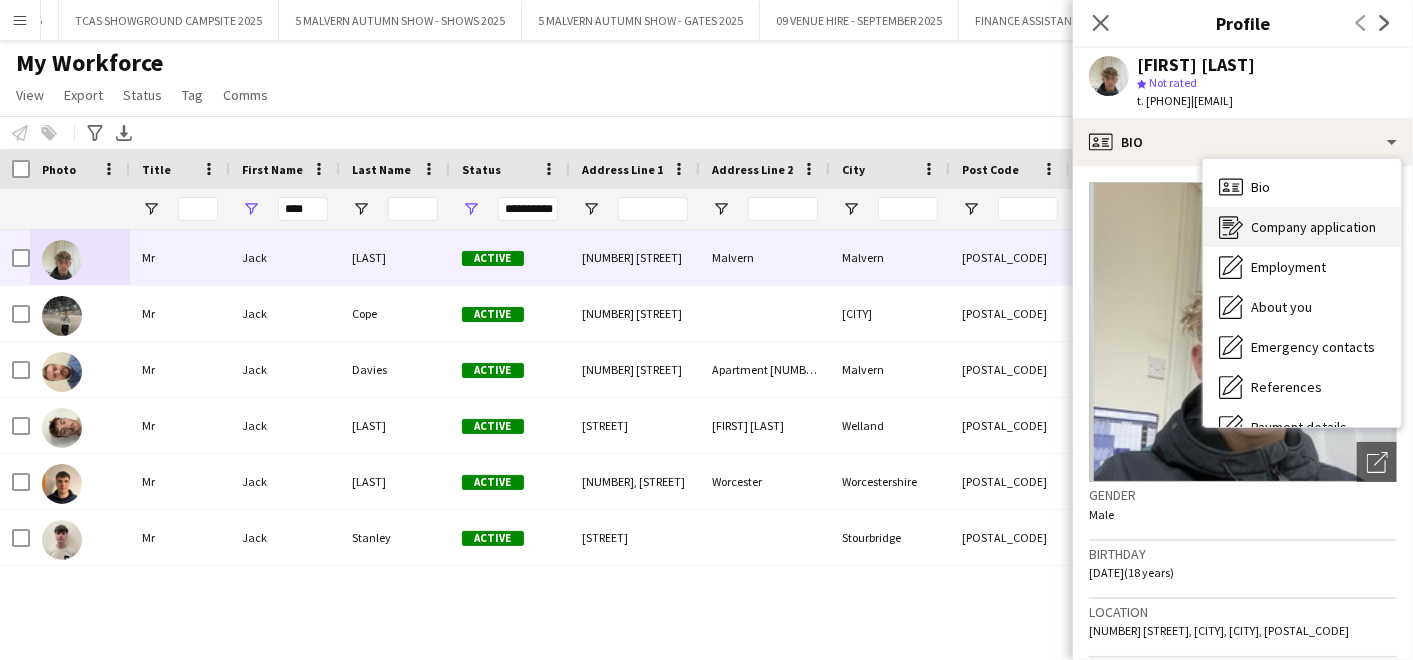 click on "Company application" at bounding box center (1313, 227) 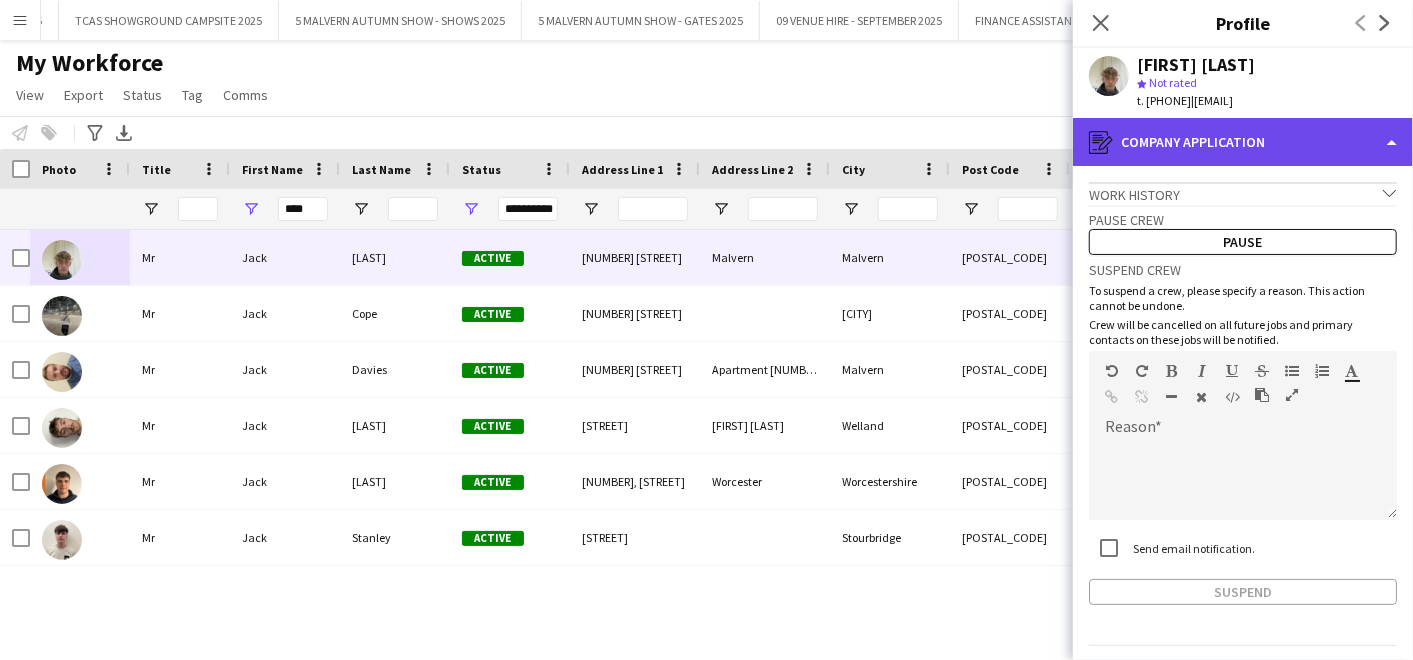 click on "register
Company application" 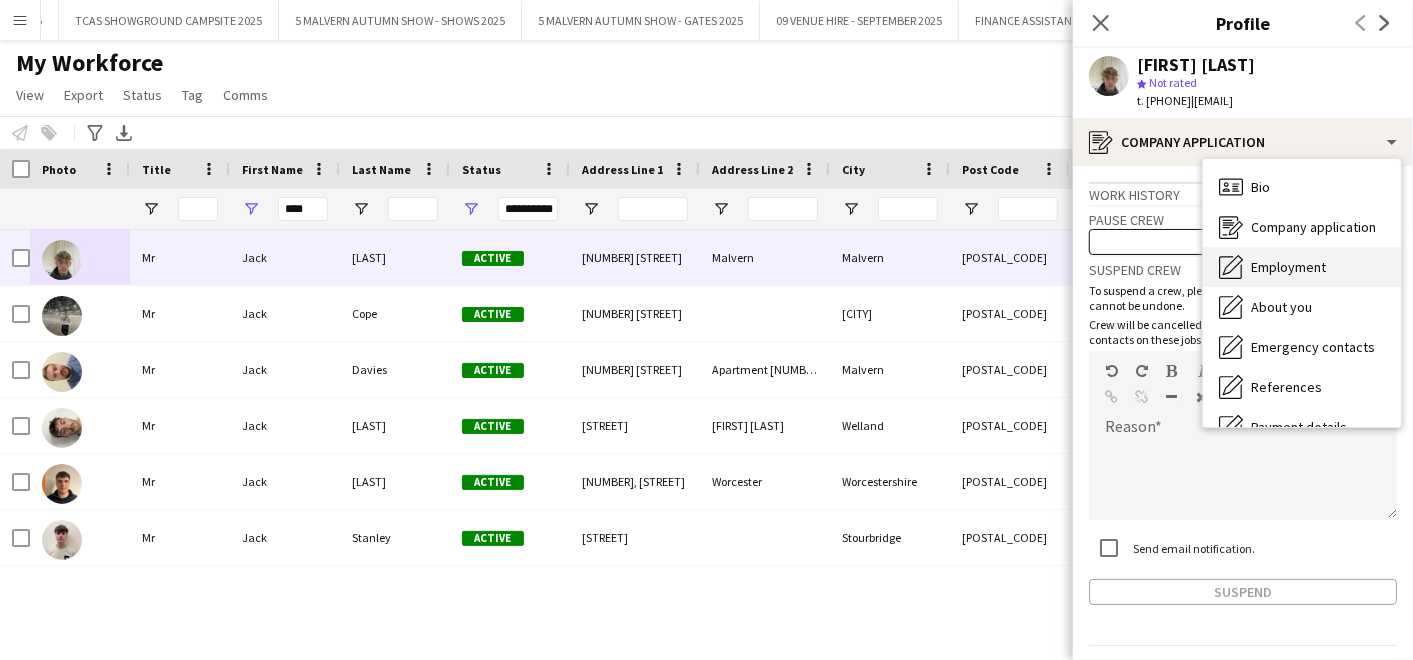 click on "Employment" at bounding box center (1288, 267) 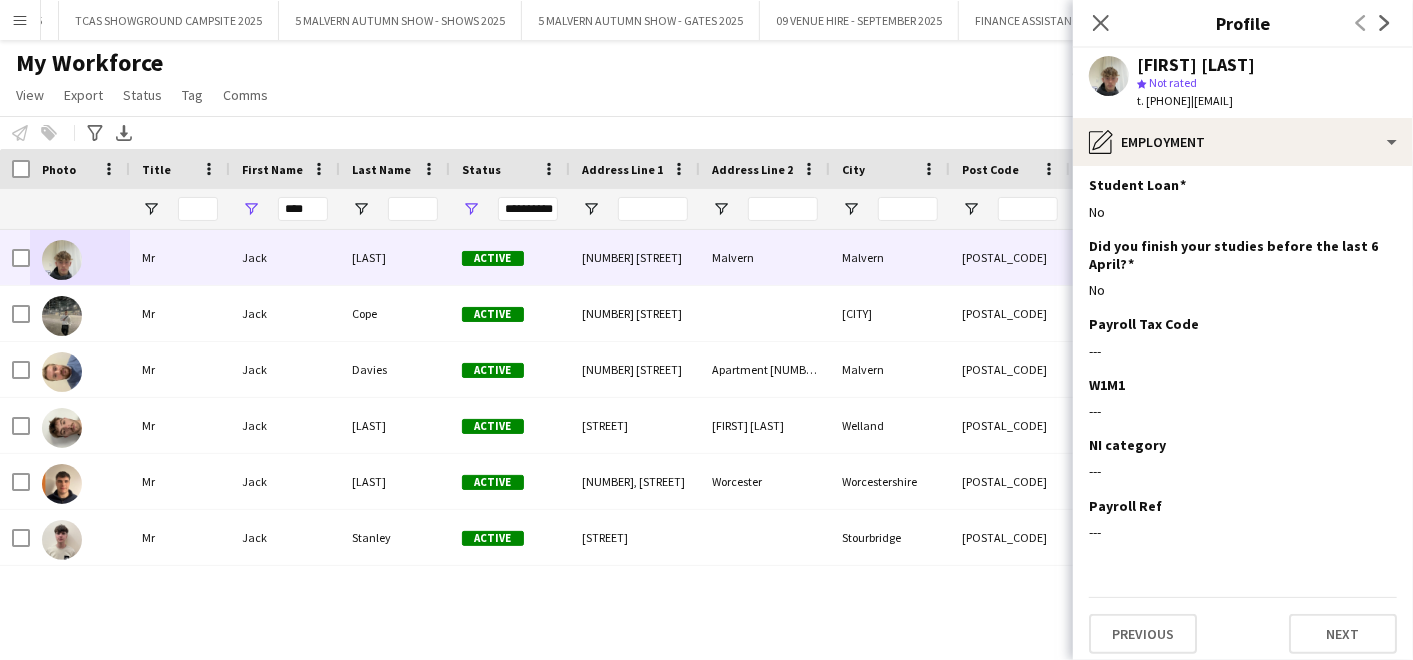 scroll, scrollTop: 153, scrollLeft: 0, axis: vertical 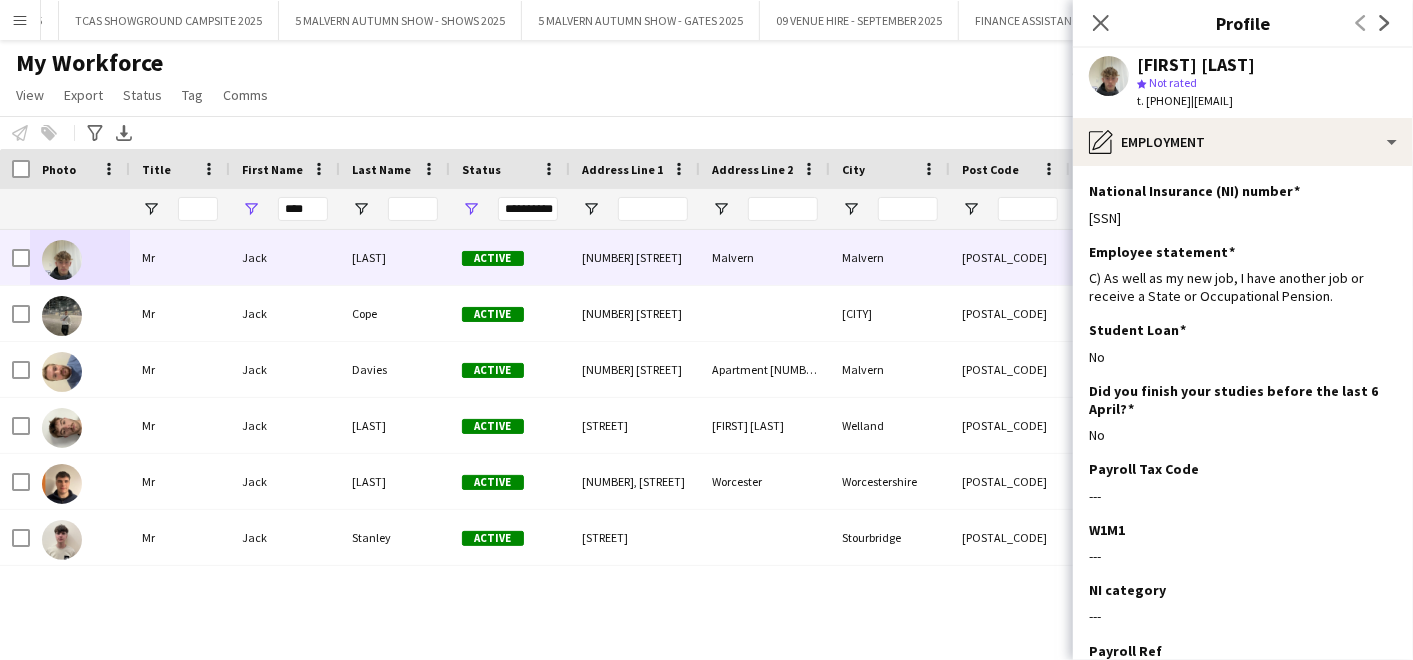 drag, startPoint x: 1337, startPoint y: 302, endPoint x: 1085, endPoint y: 279, distance: 253.04742 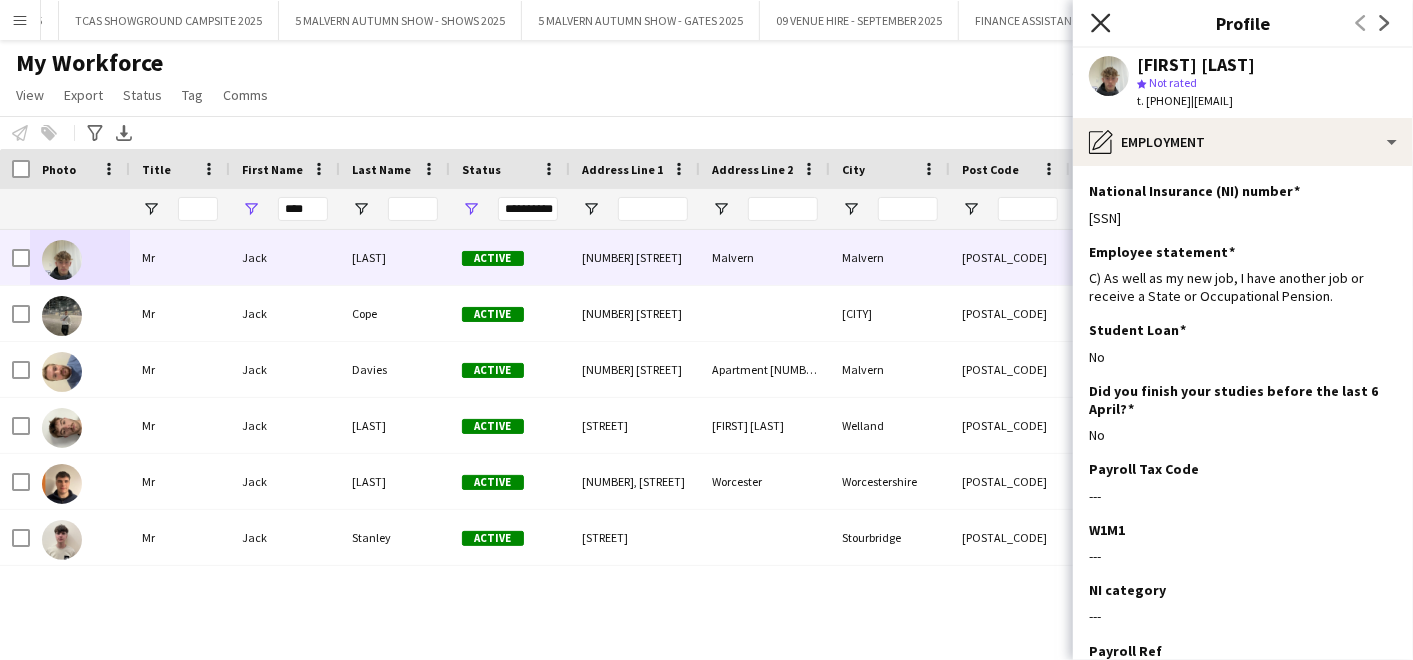 click on "Close pop-in" 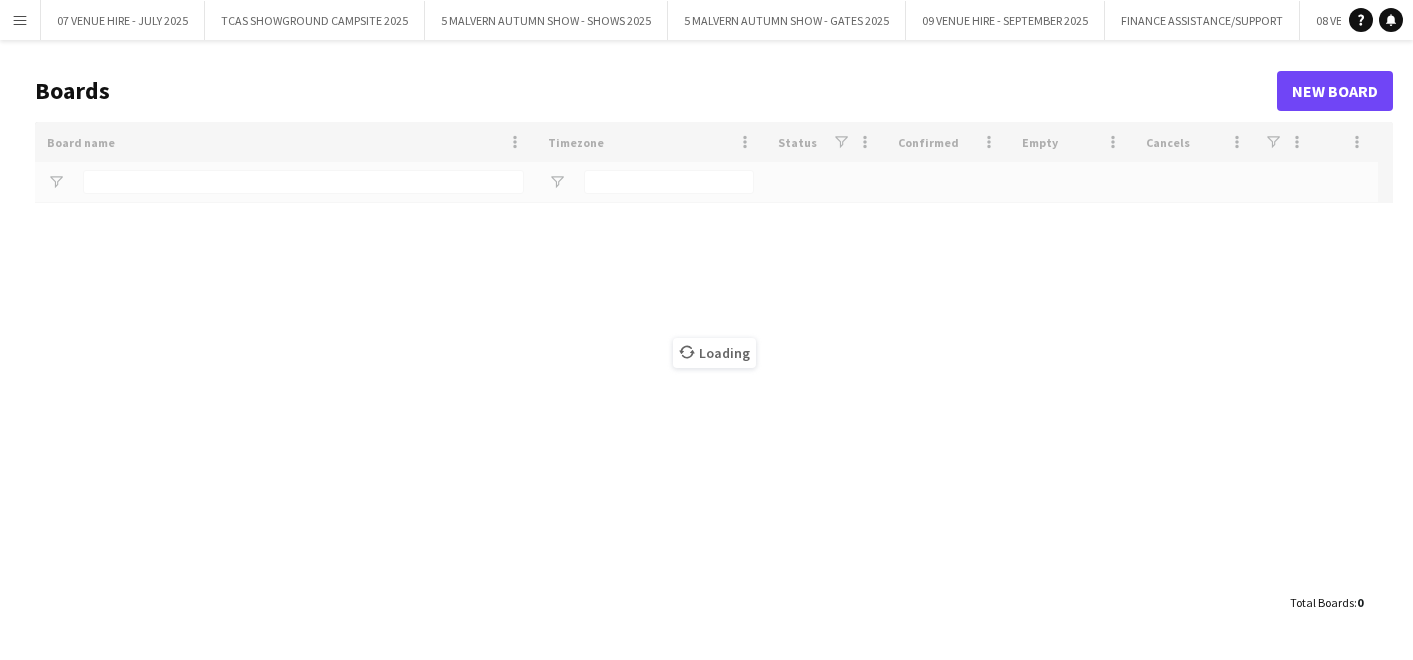 type on "******" 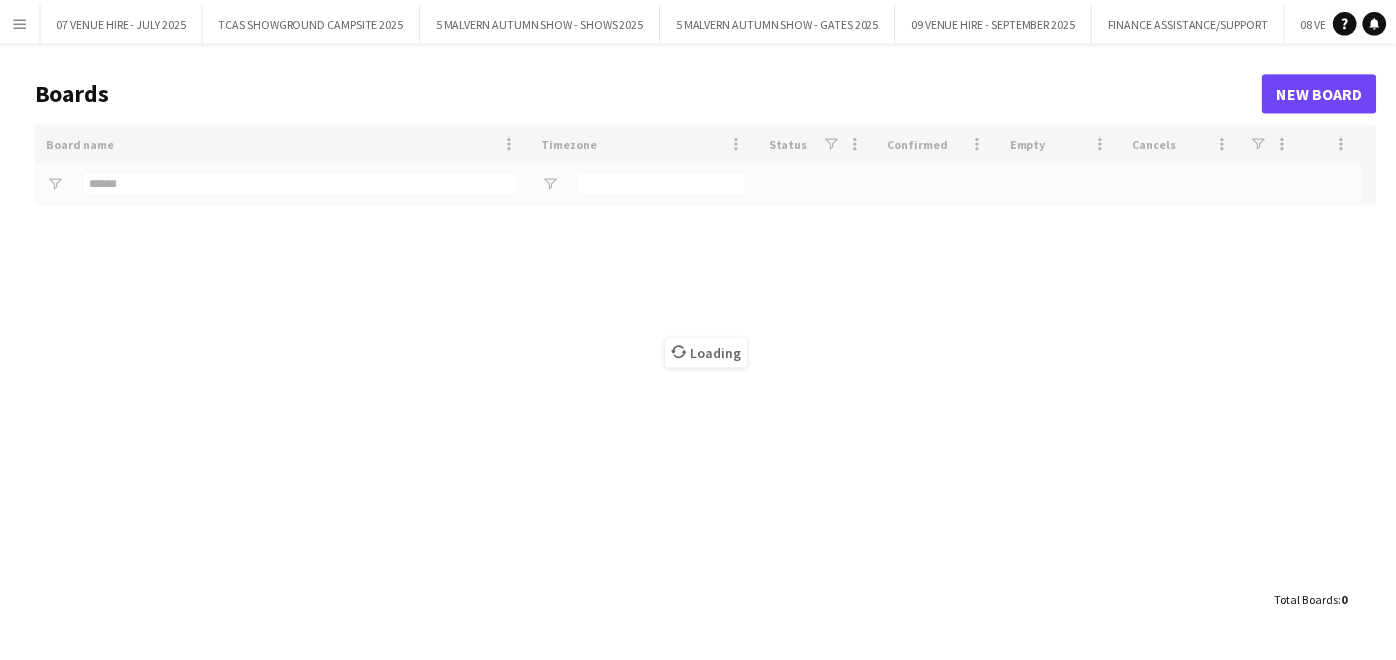scroll, scrollTop: 0, scrollLeft: 0, axis: both 